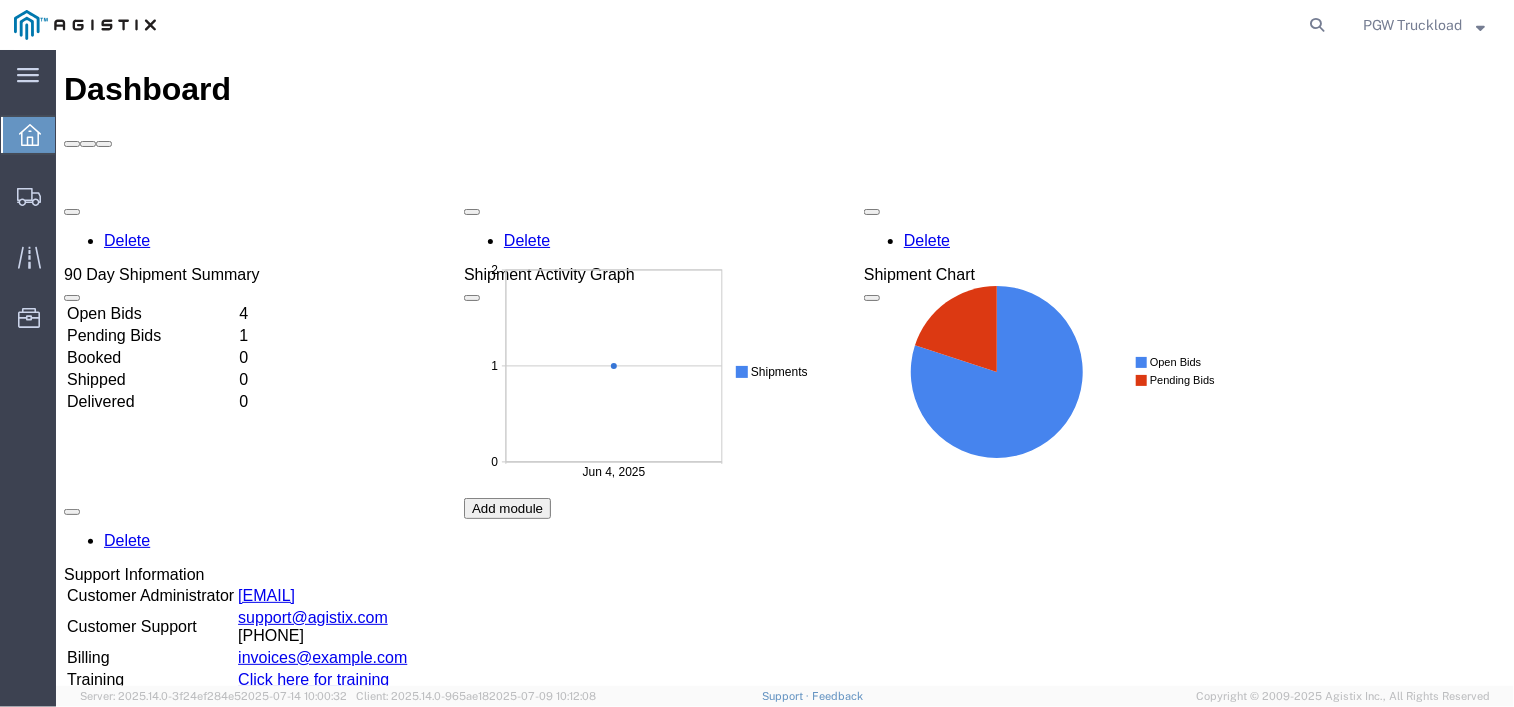 scroll, scrollTop: 0, scrollLeft: 0, axis: both 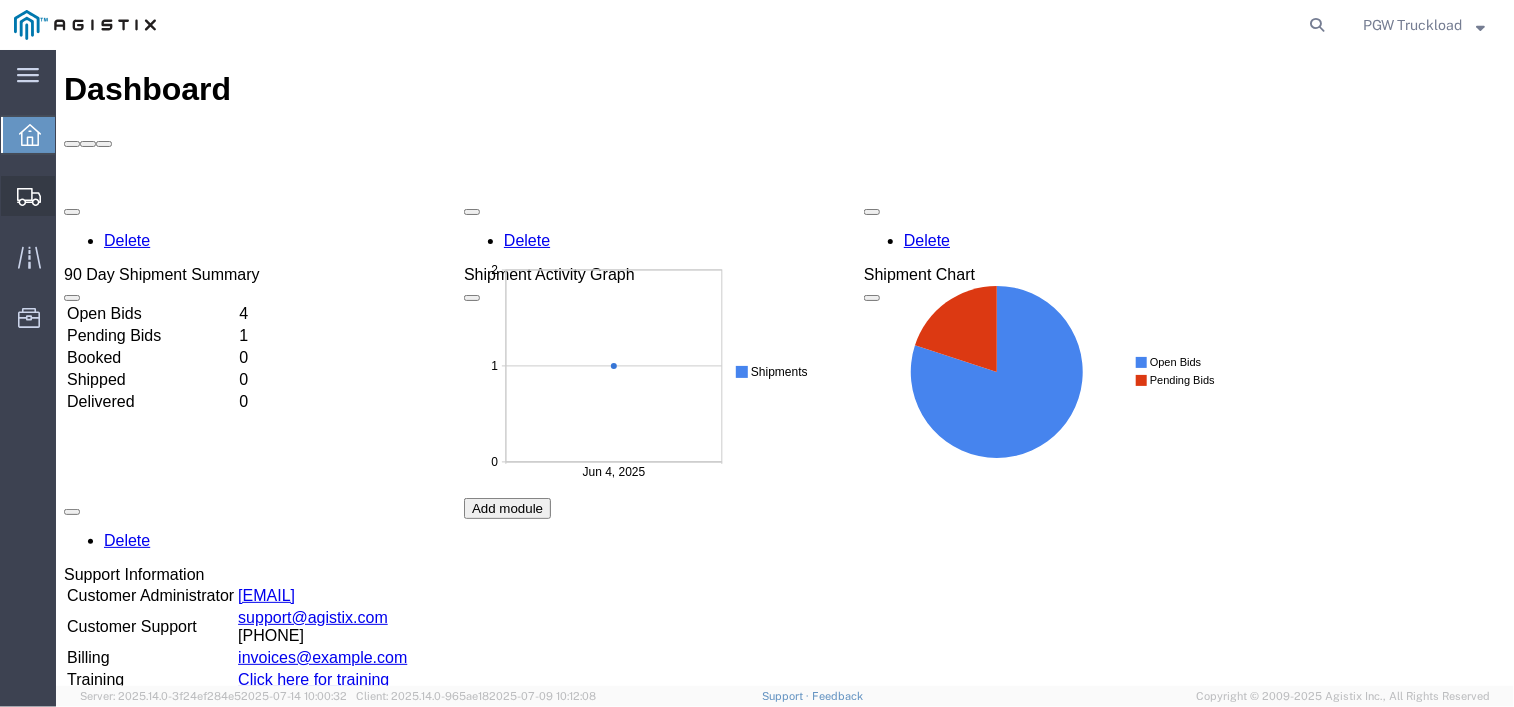 click 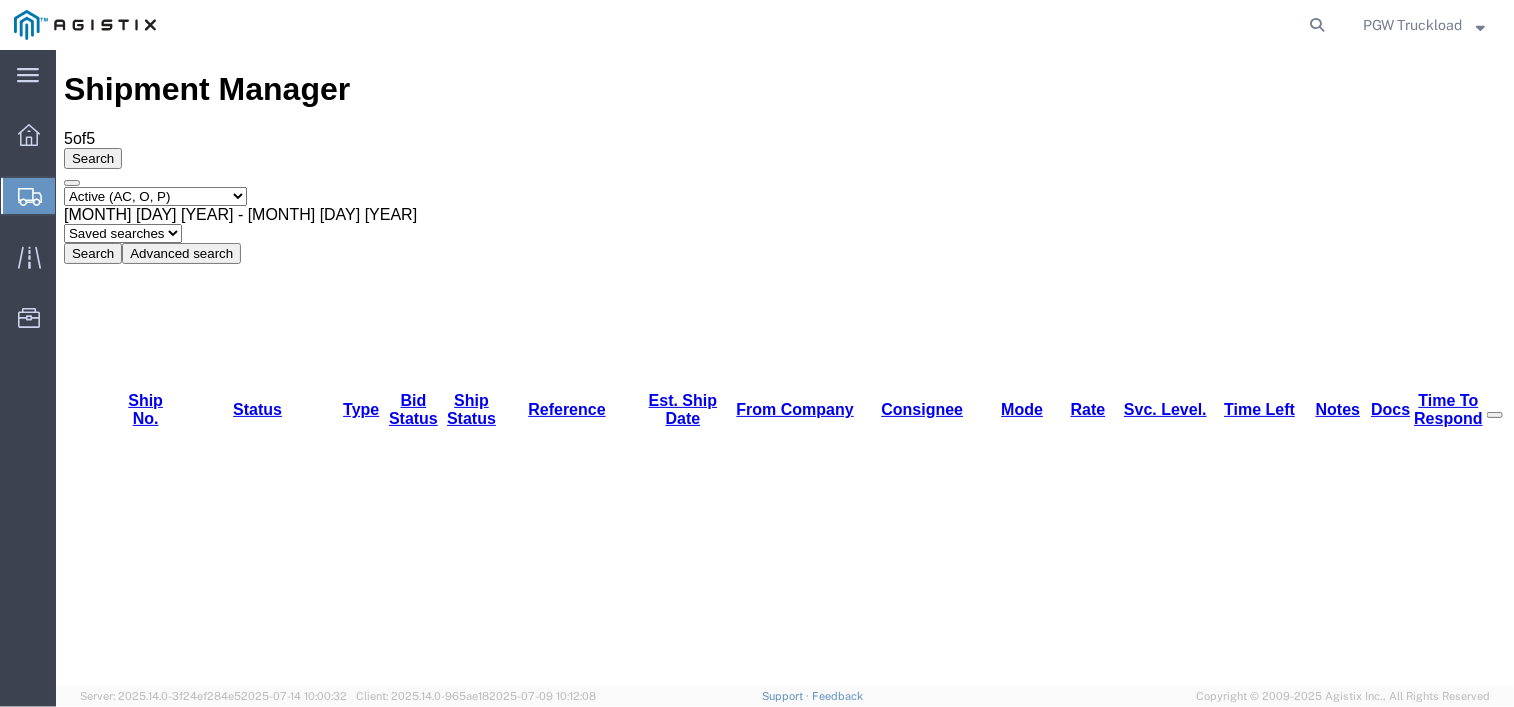click on "56194904" at bounding box center (140, 1819) 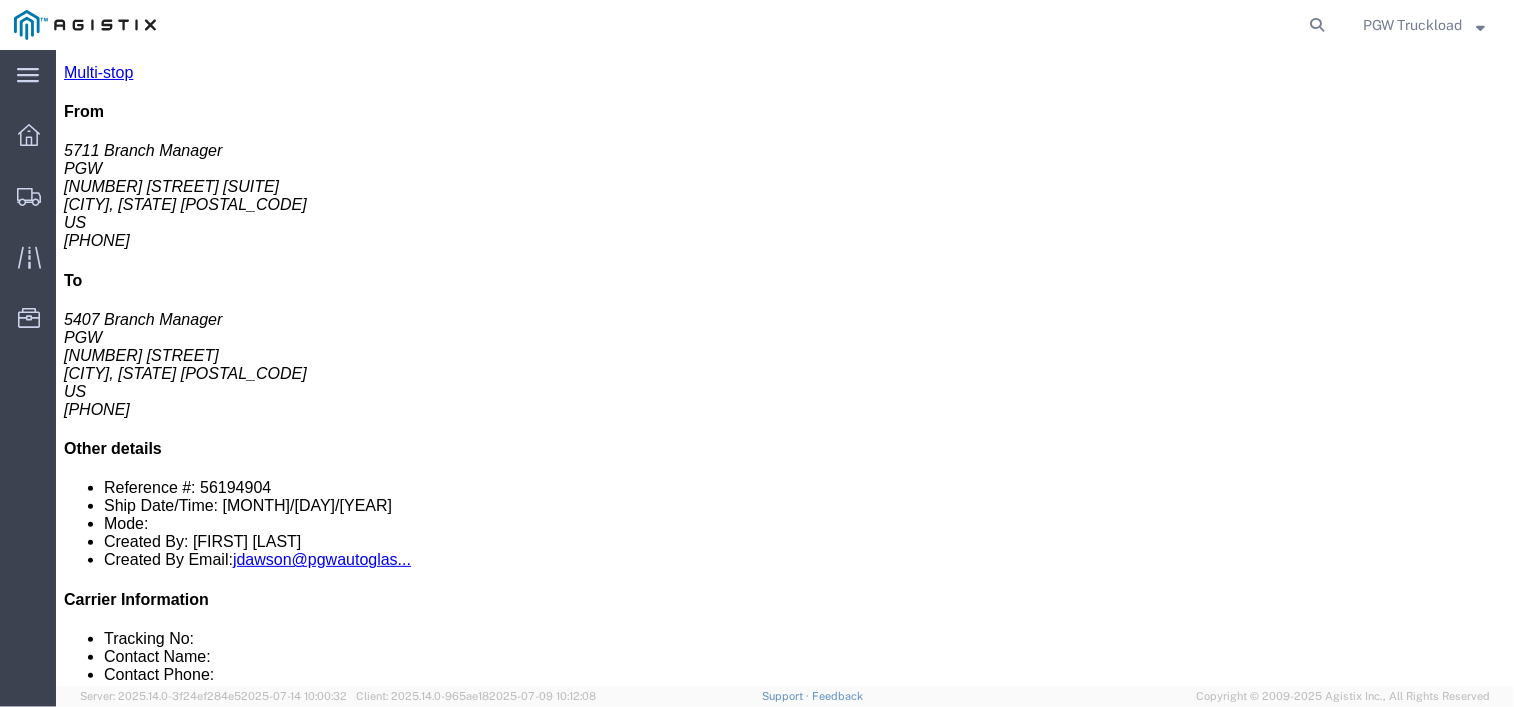scroll, scrollTop: 259, scrollLeft: 0, axis: vertical 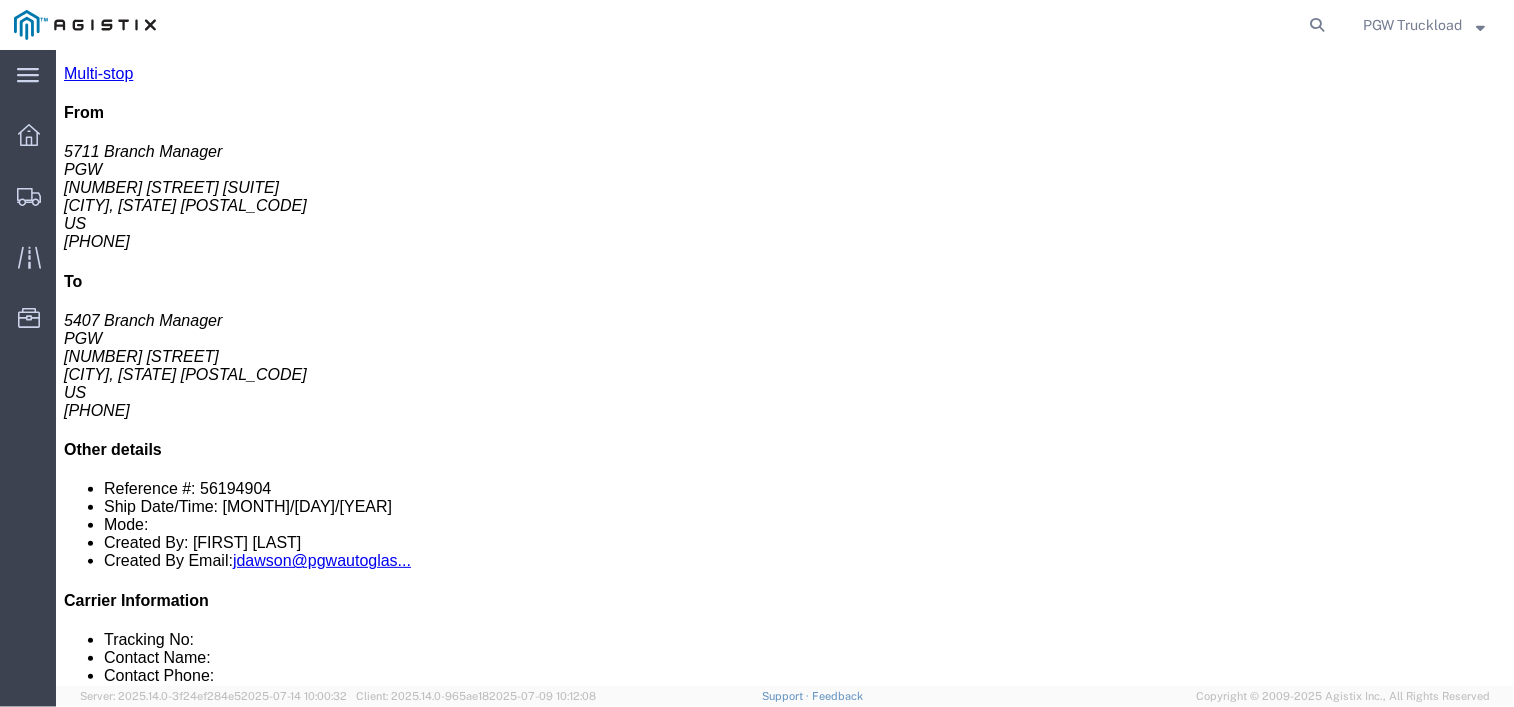 click on "Rates" 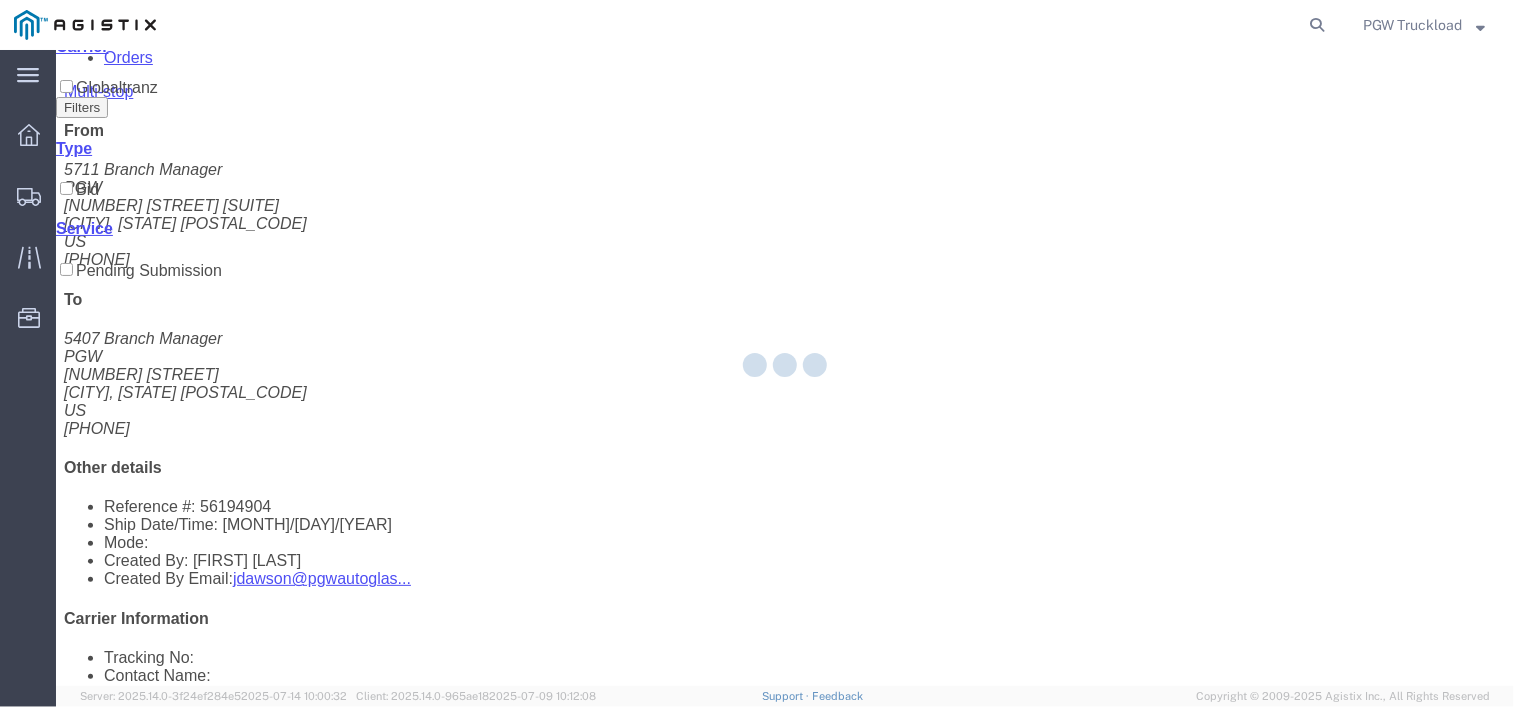 scroll, scrollTop: 0, scrollLeft: 0, axis: both 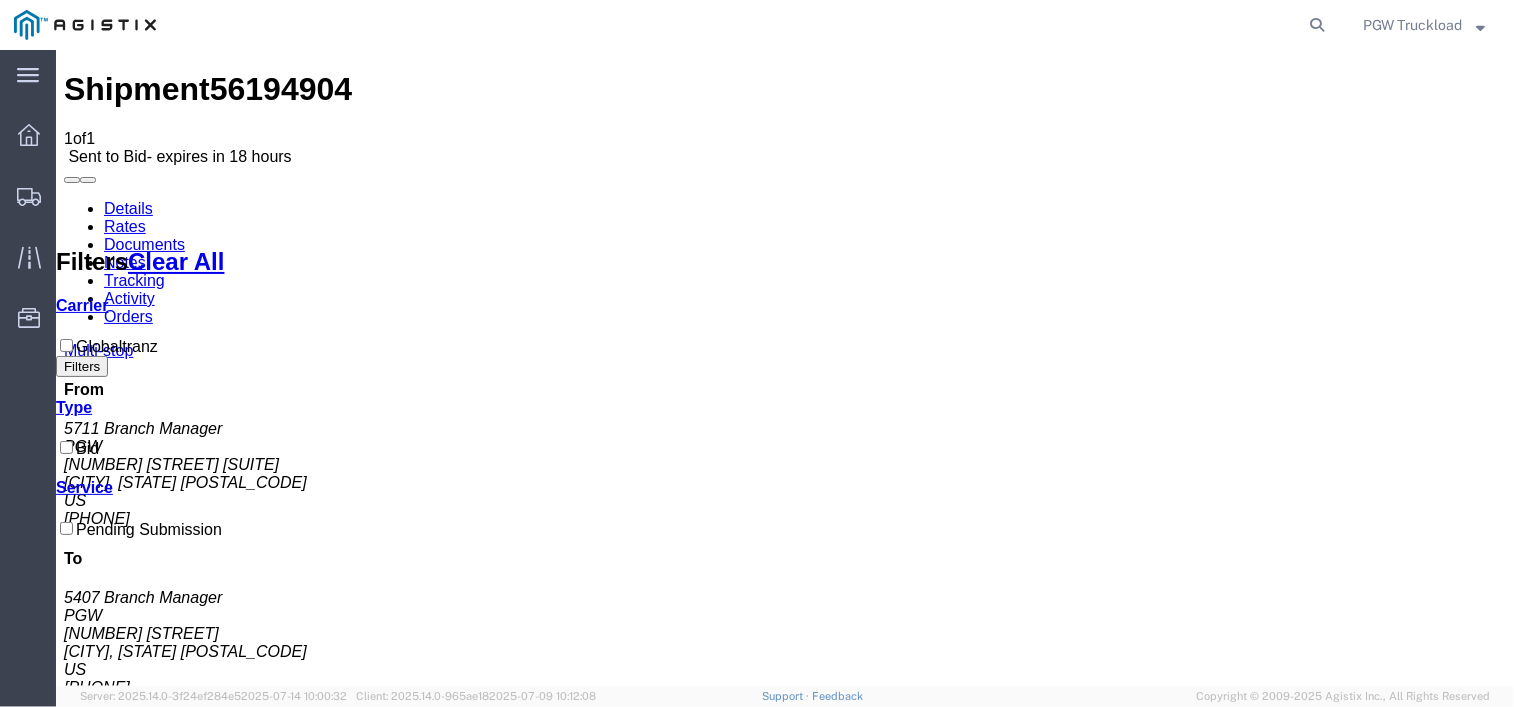 click on "No Bid" at bounding box center [739, 1434] 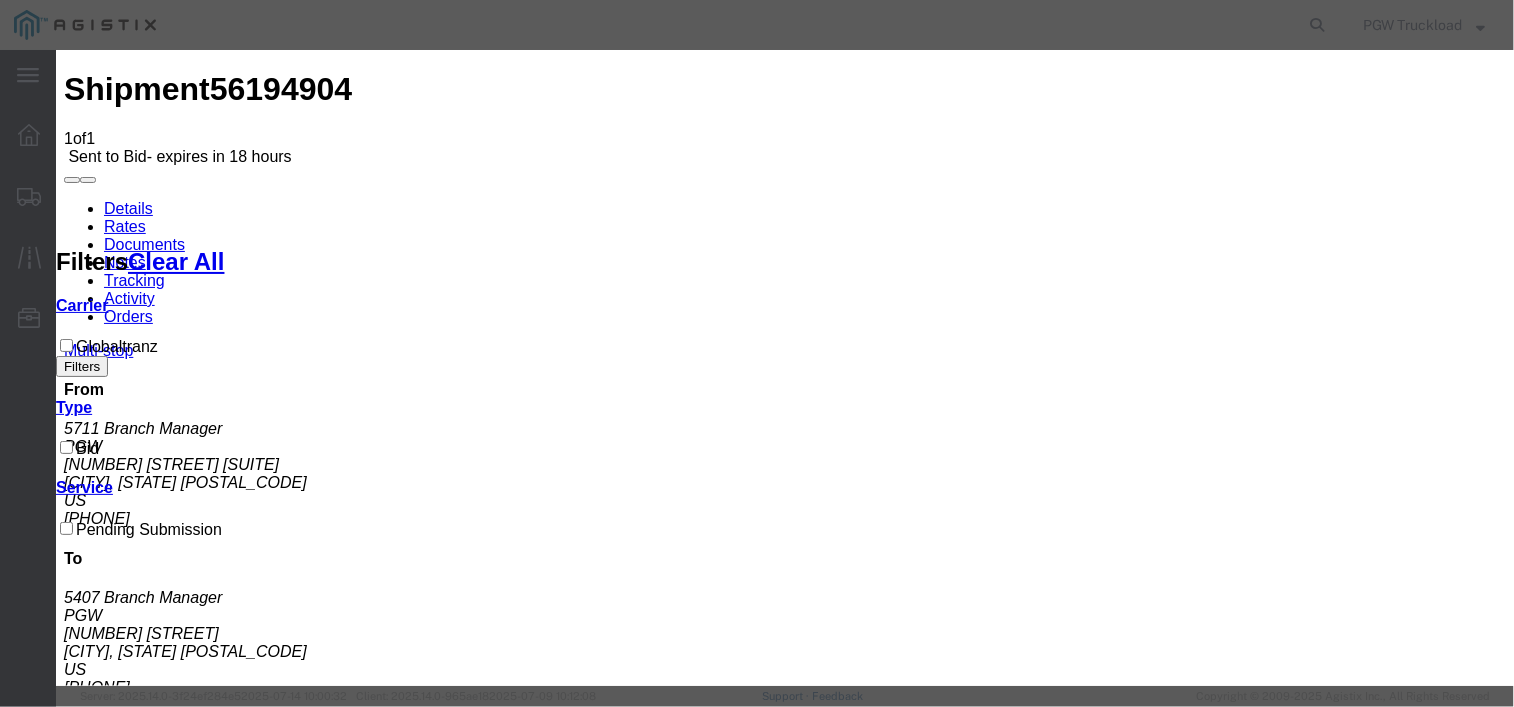 click on "Select Globaltranz" at bounding box center (108, 2443) 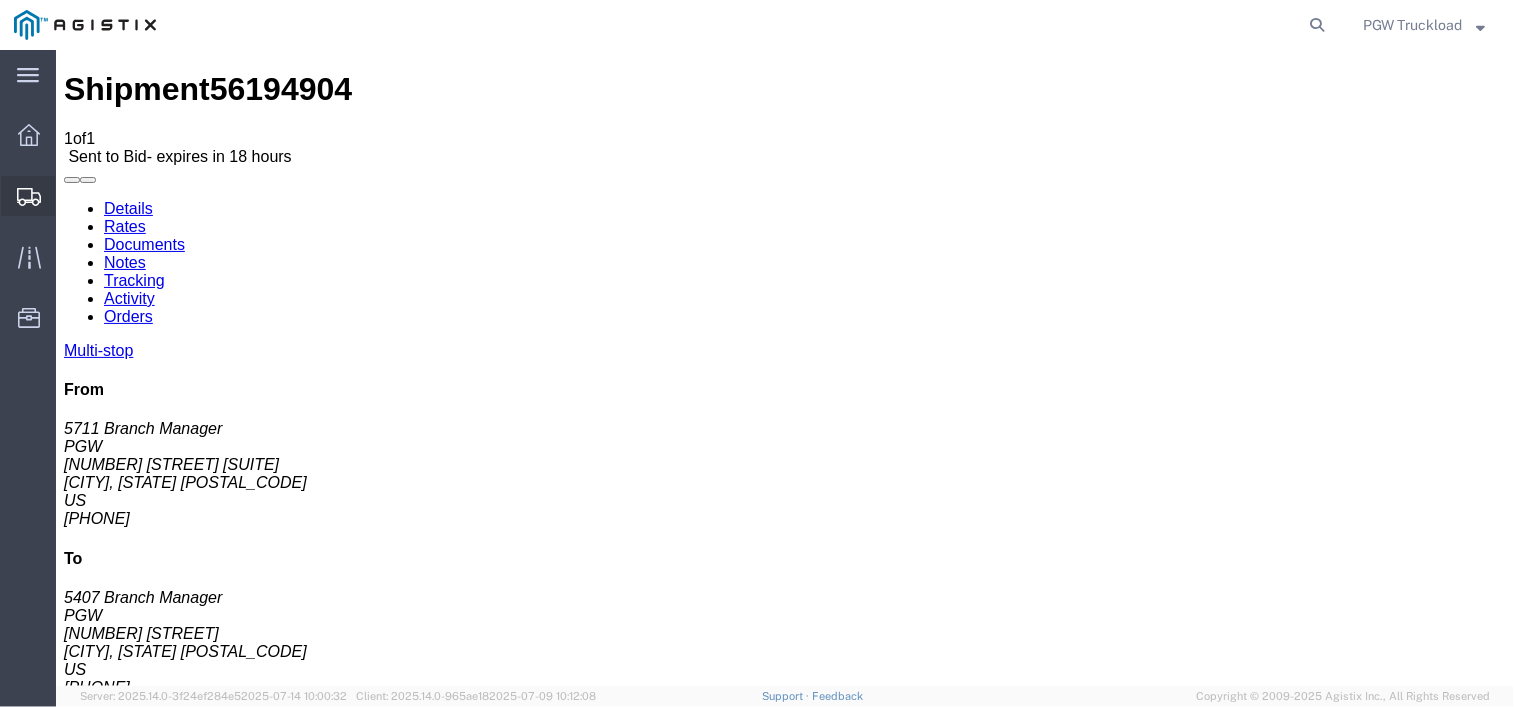 click 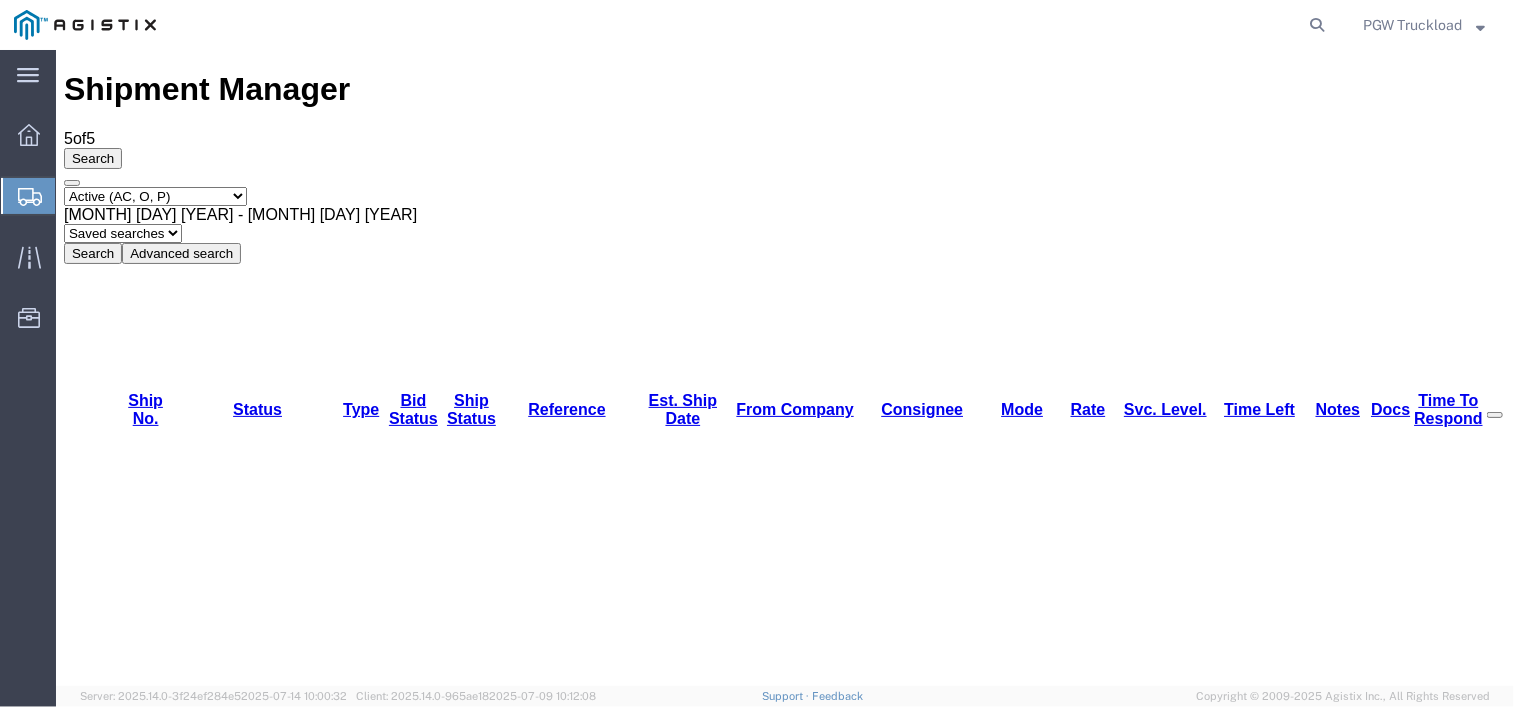 click on "56194984" at bounding box center [139, 1607] 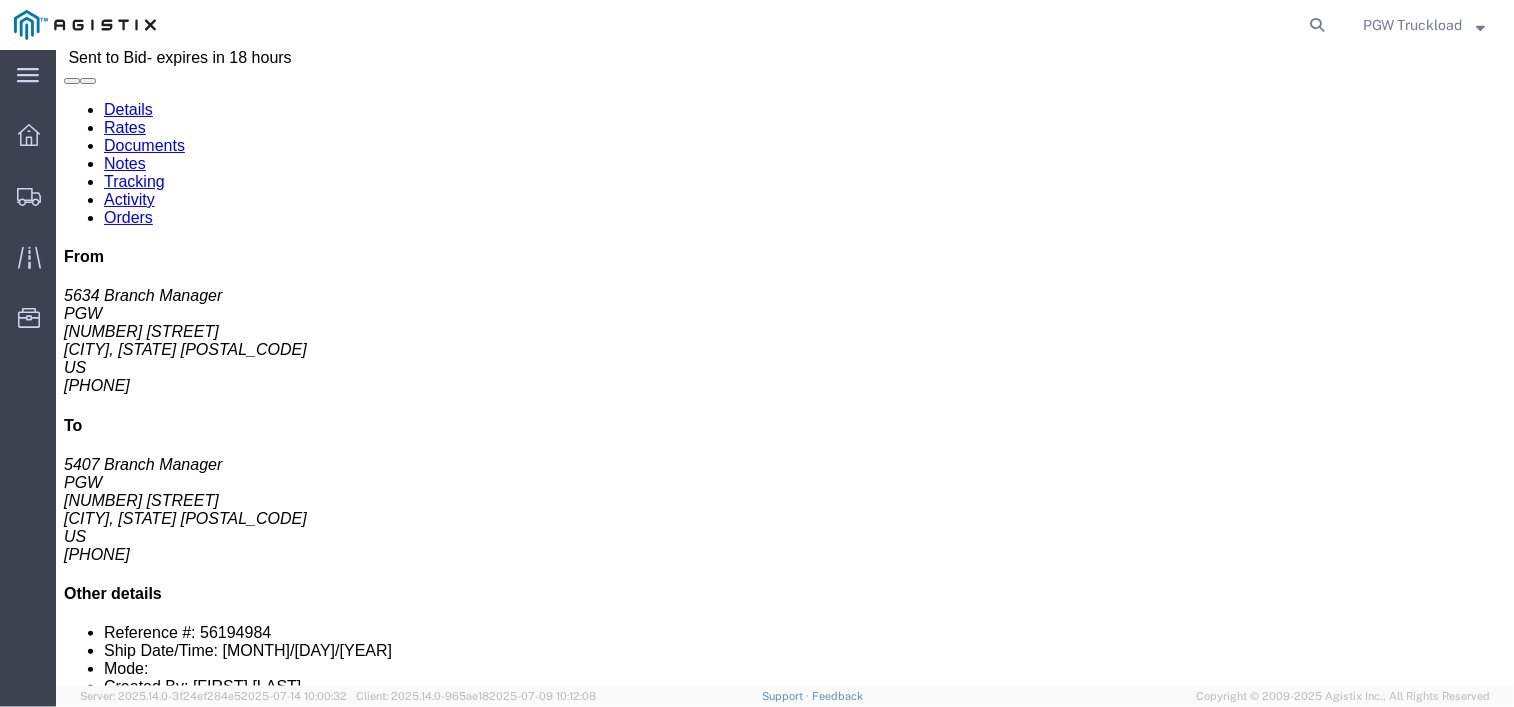 scroll, scrollTop: 69, scrollLeft: 0, axis: vertical 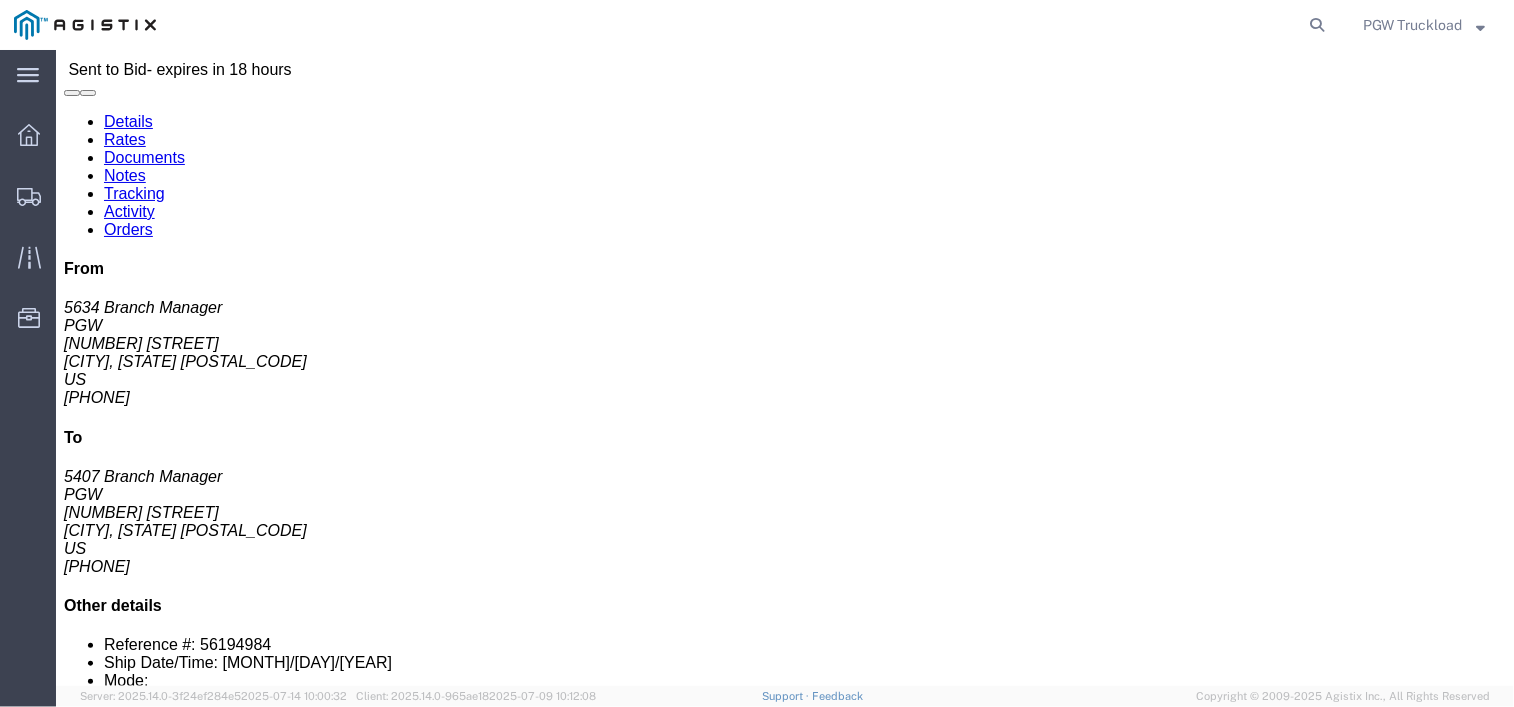 click on "Rates" 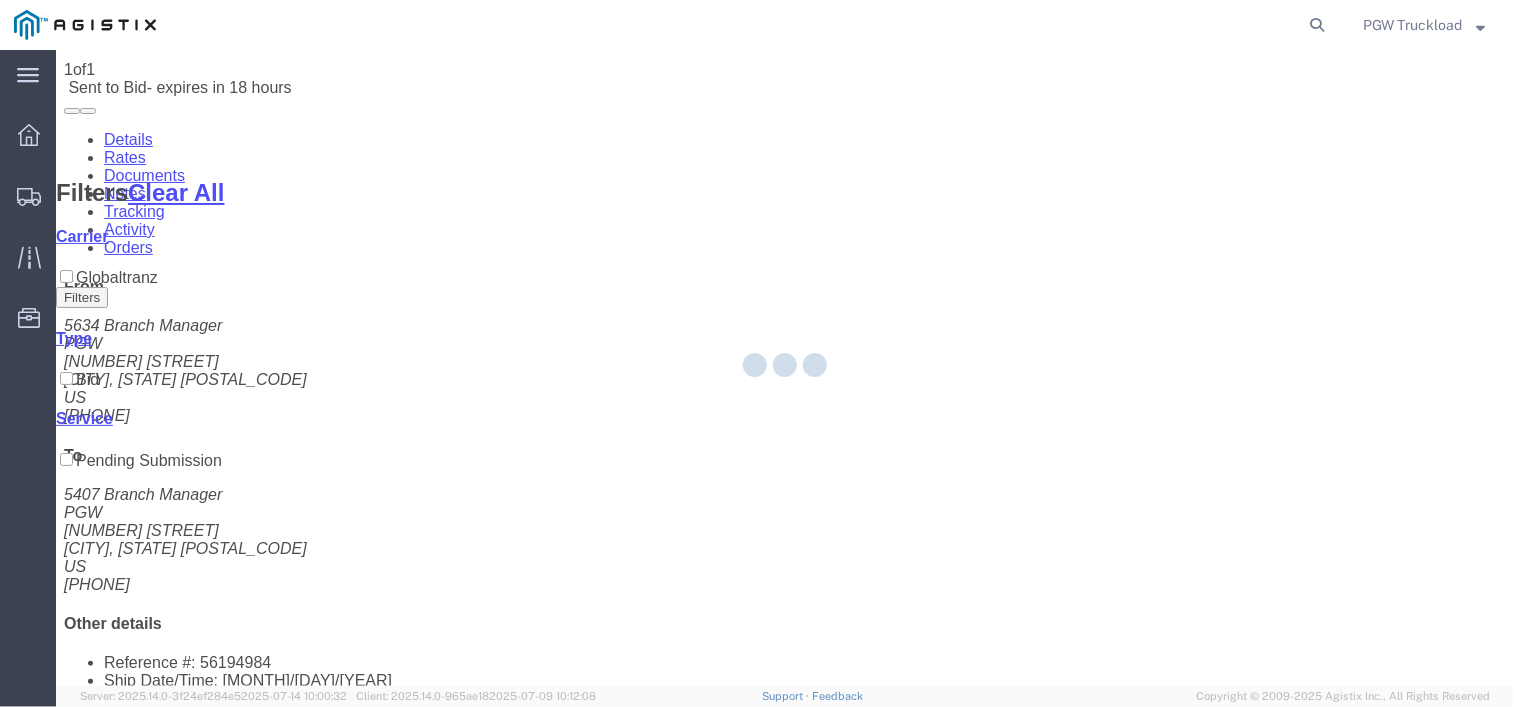 scroll, scrollTop: 0, scrollLeft: 0, axis: both 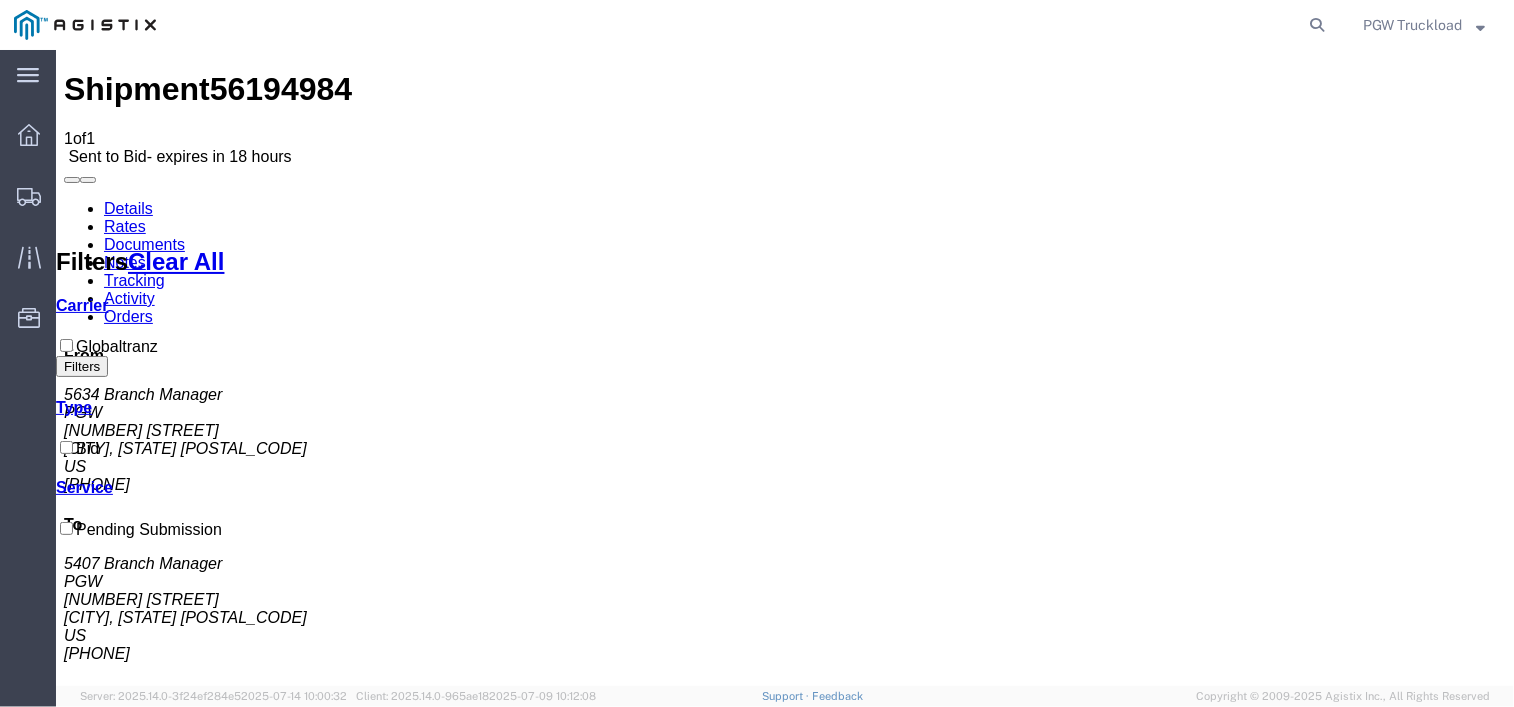click on "No Bid" at bounding box center (739, 1440) 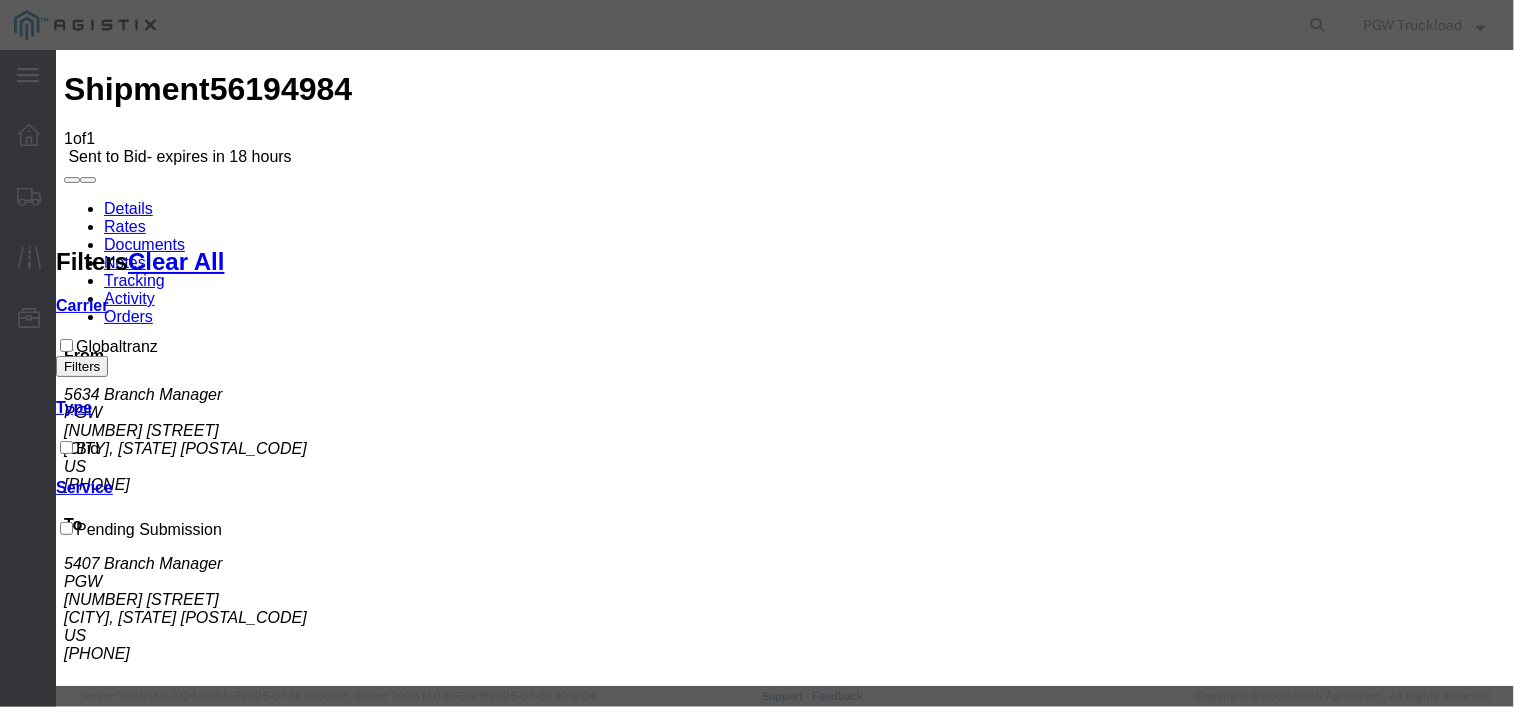 click on "Select Globaltranz" at bounding box center [108, 2449] 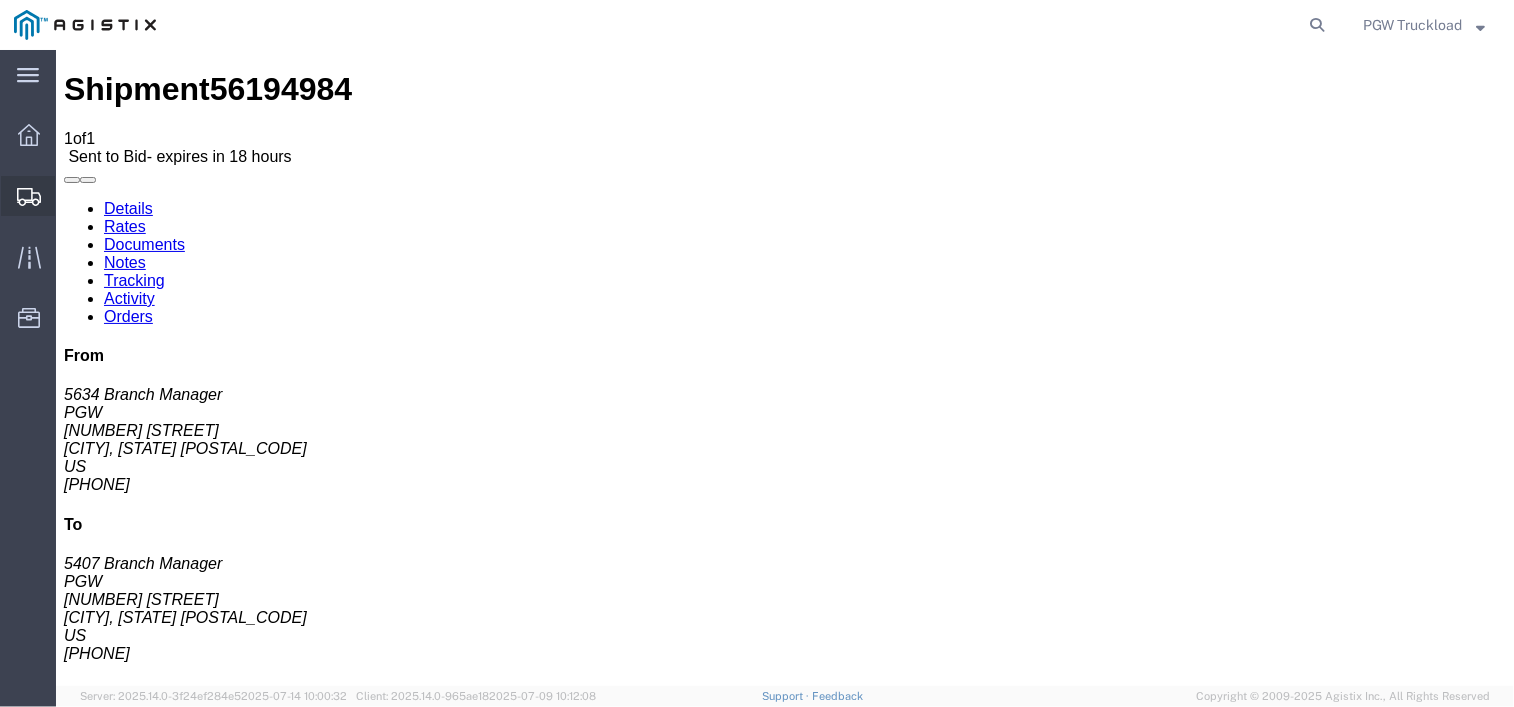 click 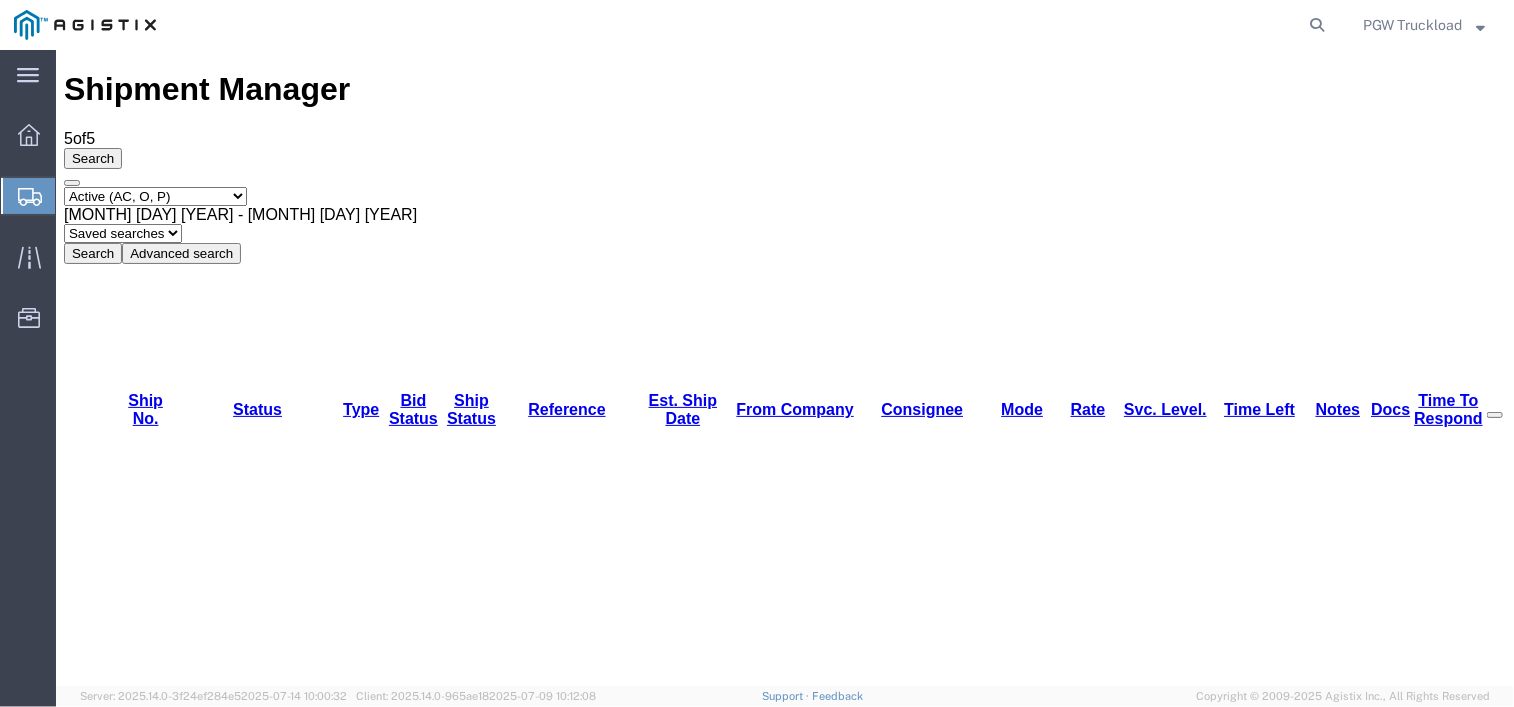 click on "56195136" at bounding box center (139, 1395) 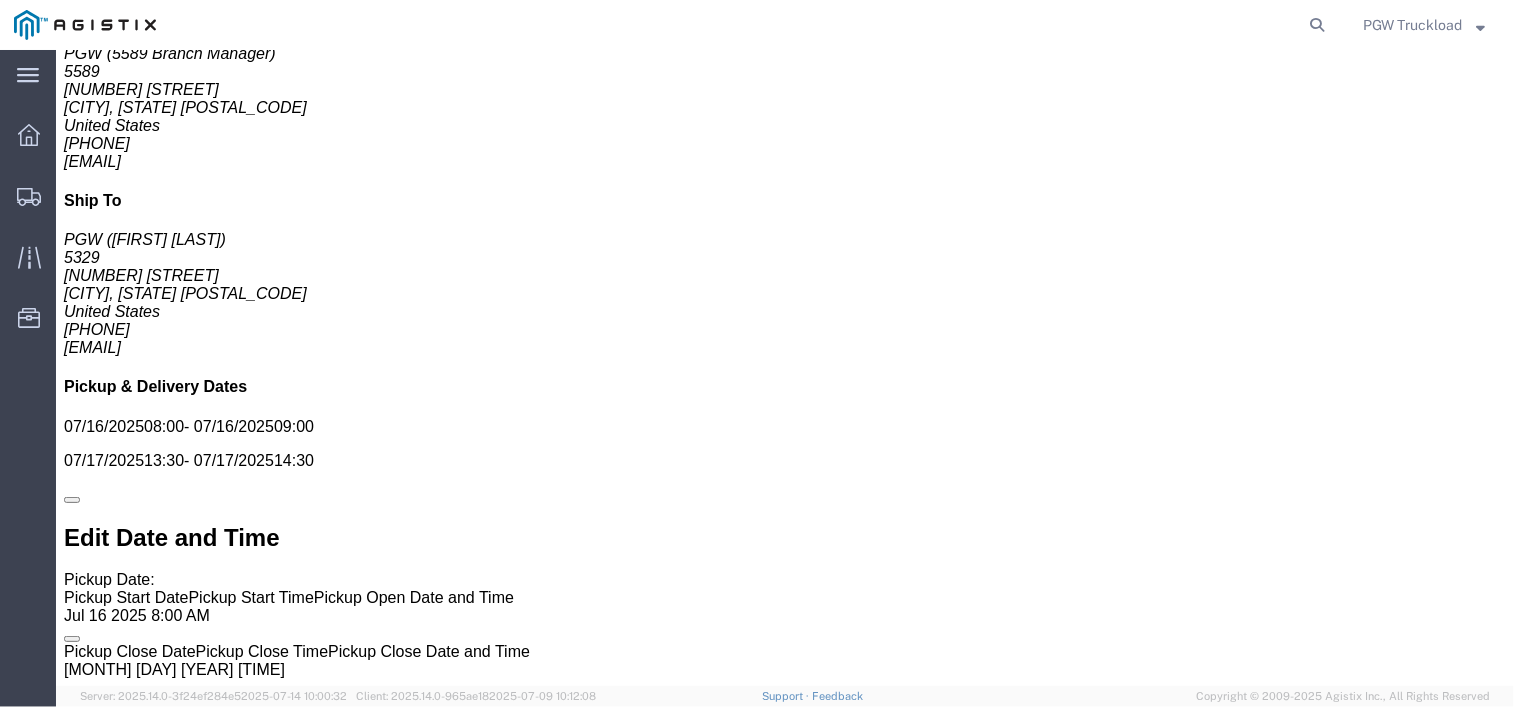 scroll, scrollTop: 1095, scrollLeft: 0, axis: vertical 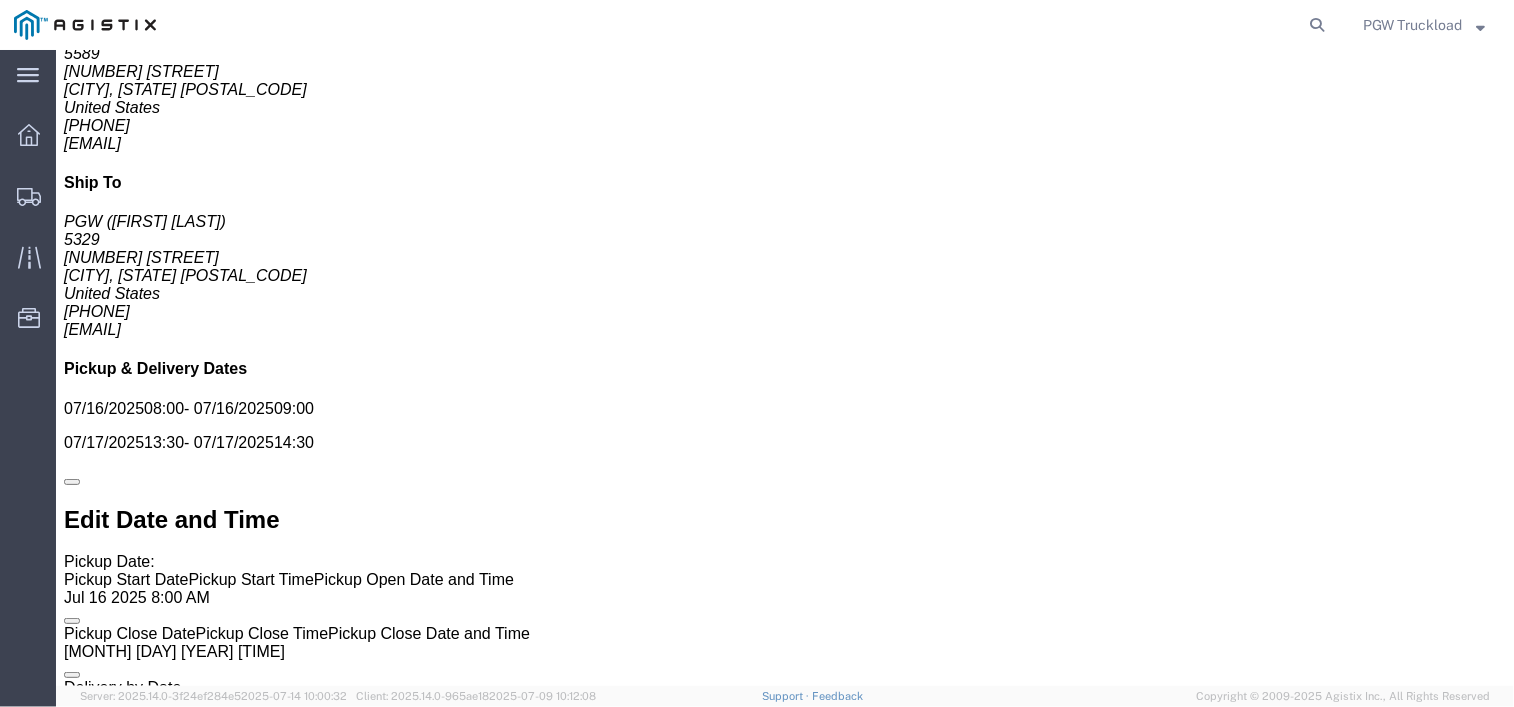 click on "Rates" 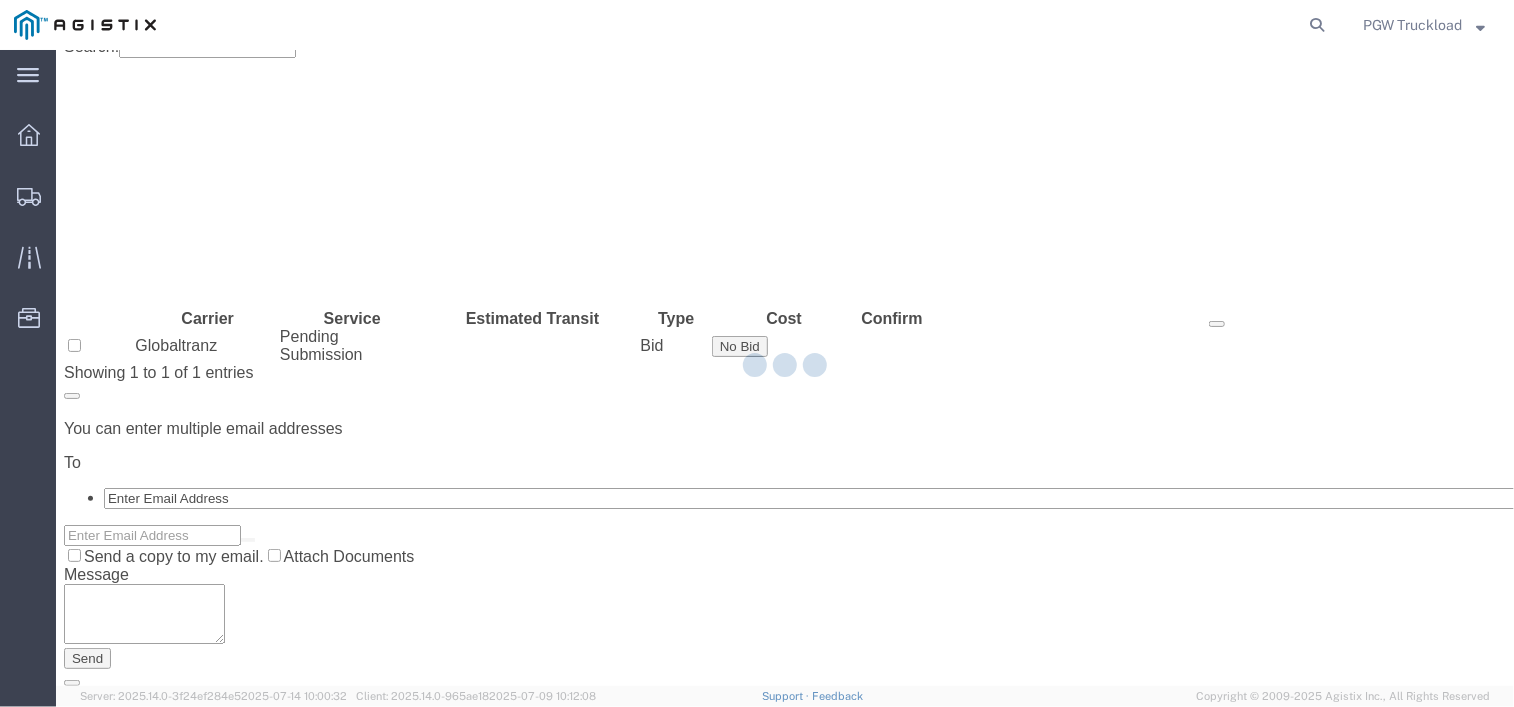 scroll, scrollTop: 0, scrollLeft: 0, axis: both 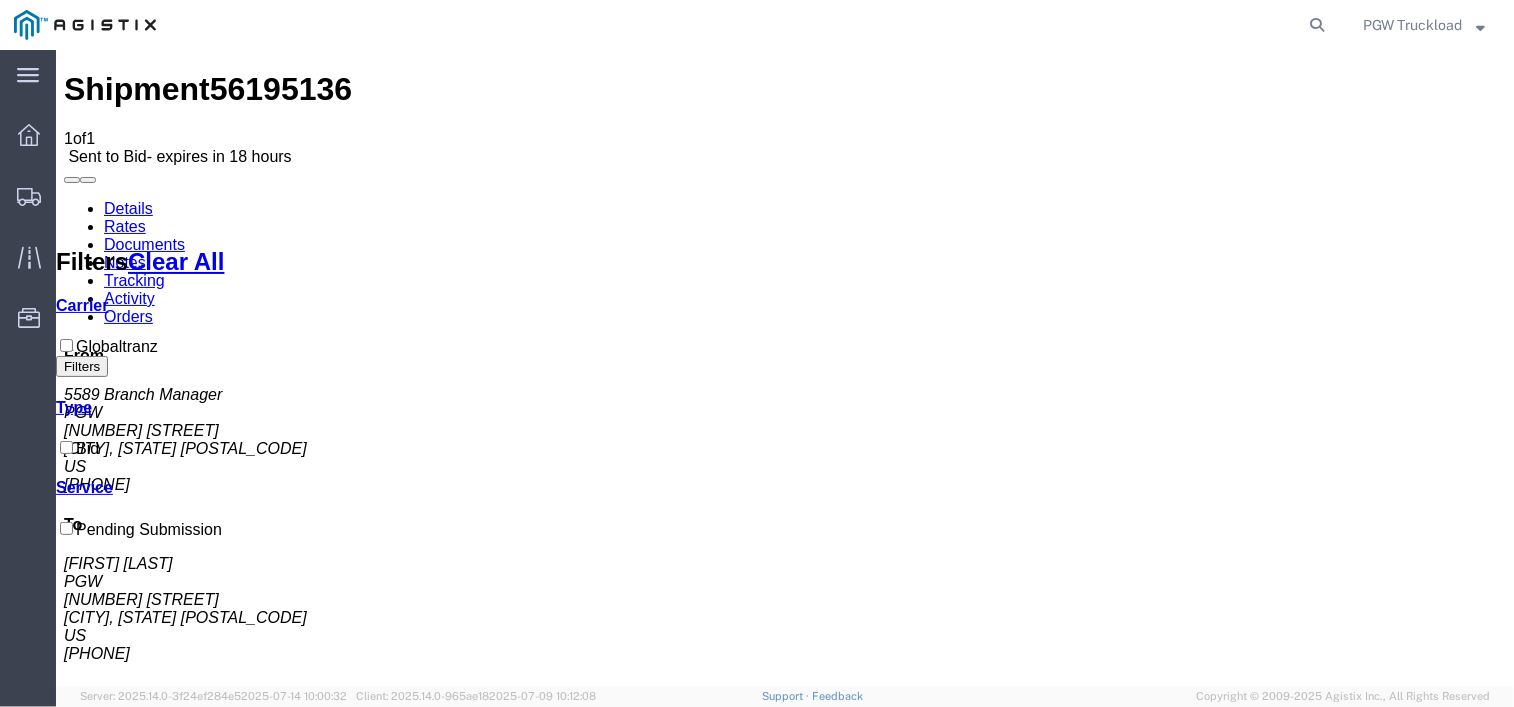 click on "No Bid" at bounding box center (739, 1440) 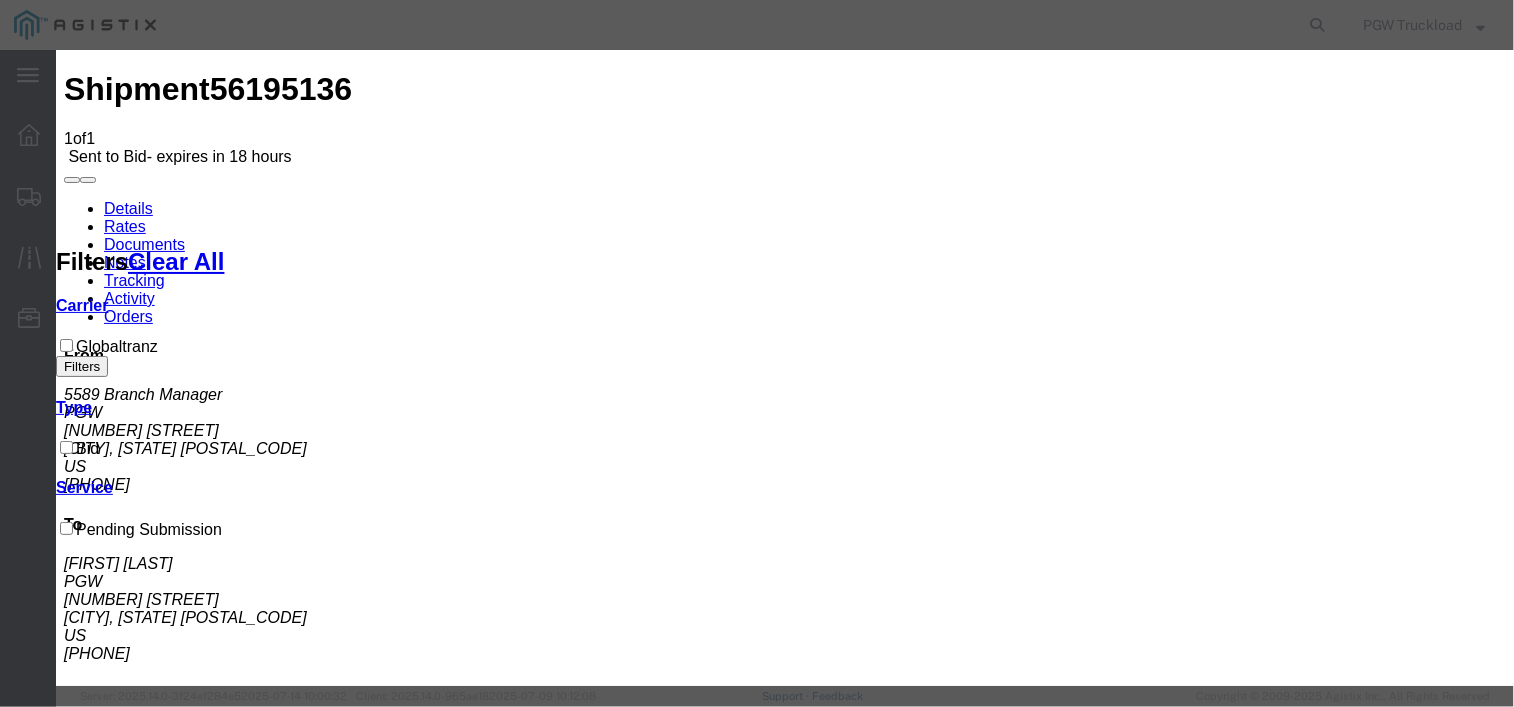 click on "Select Globaltranz" at bounding box center [108, 2449] 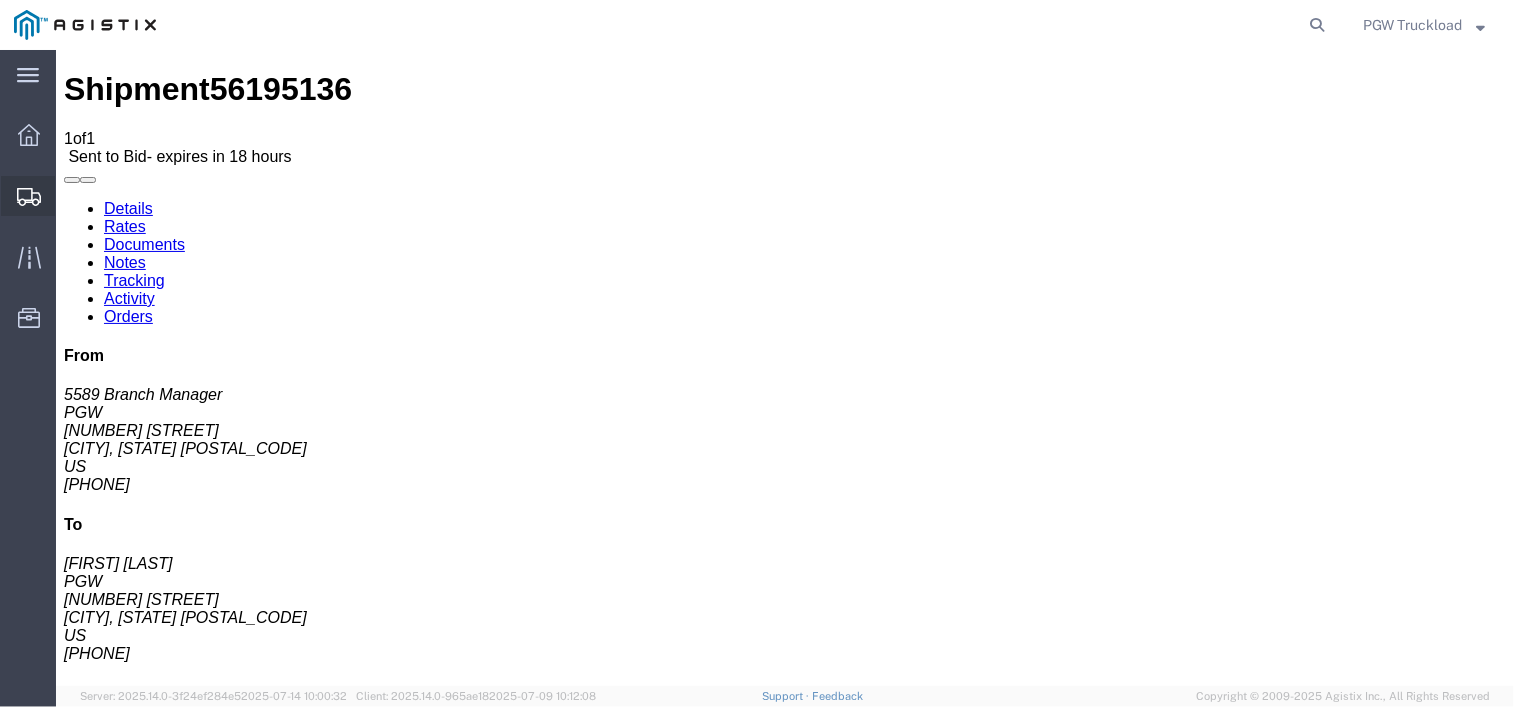 click 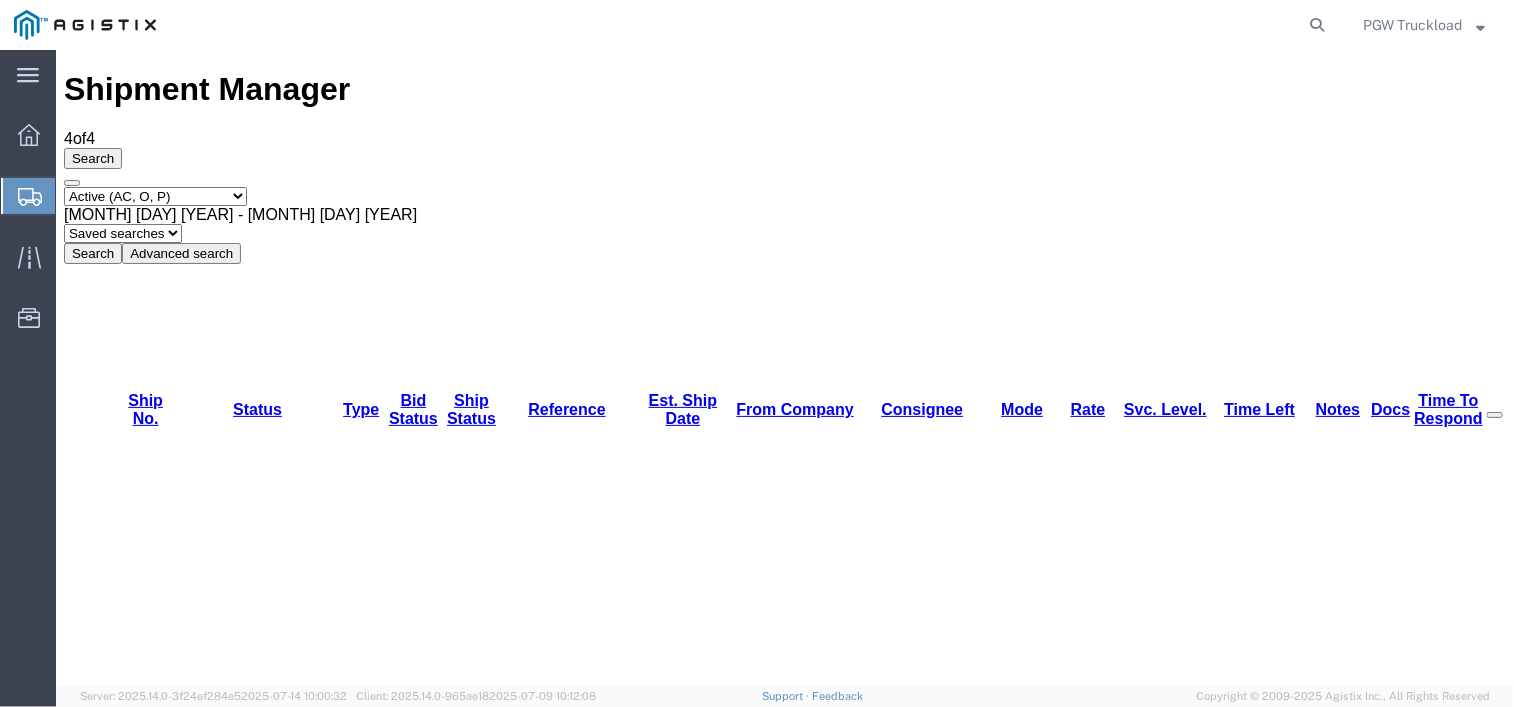 click on "56195262" at bounding box center [139, 1183] 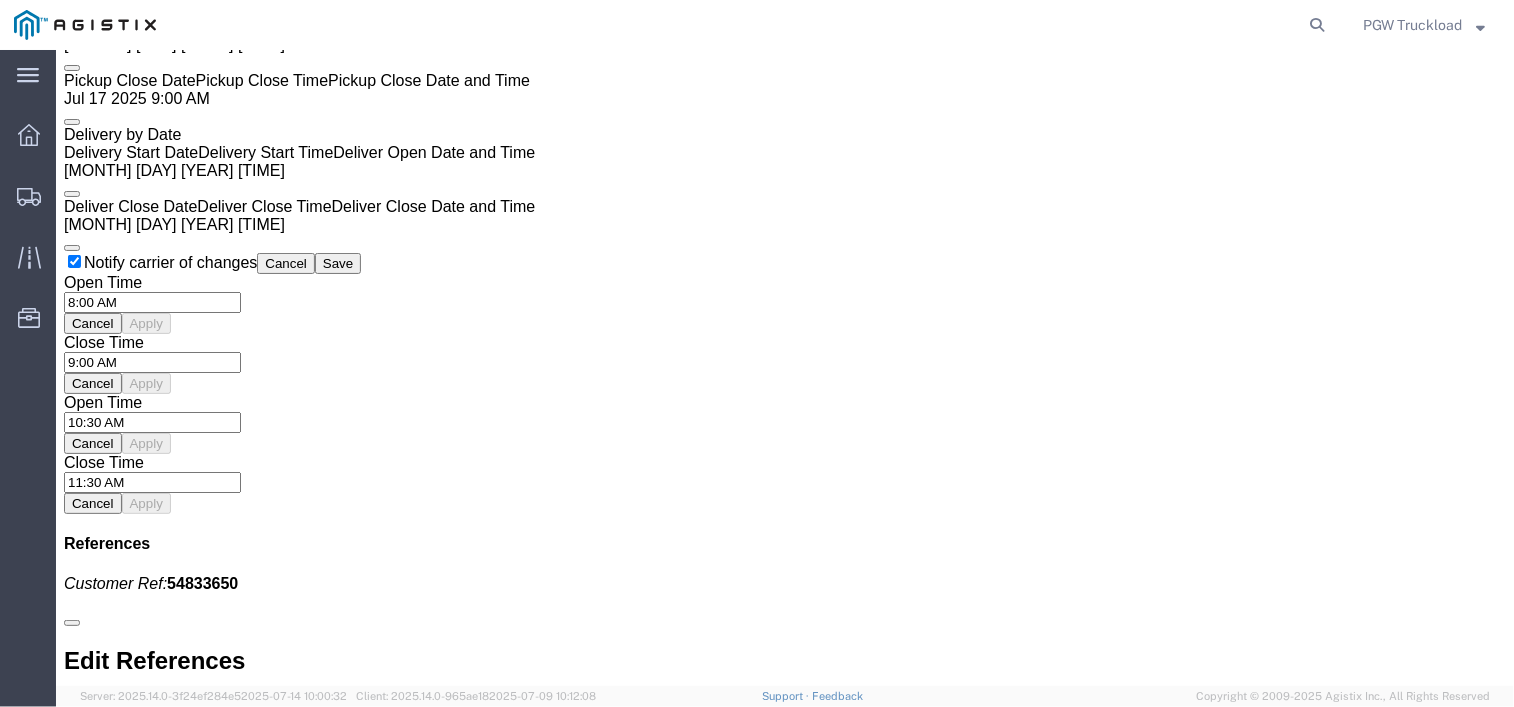 scroll, scrollTop: 2082, scrollLeft: 0, axis: vertical 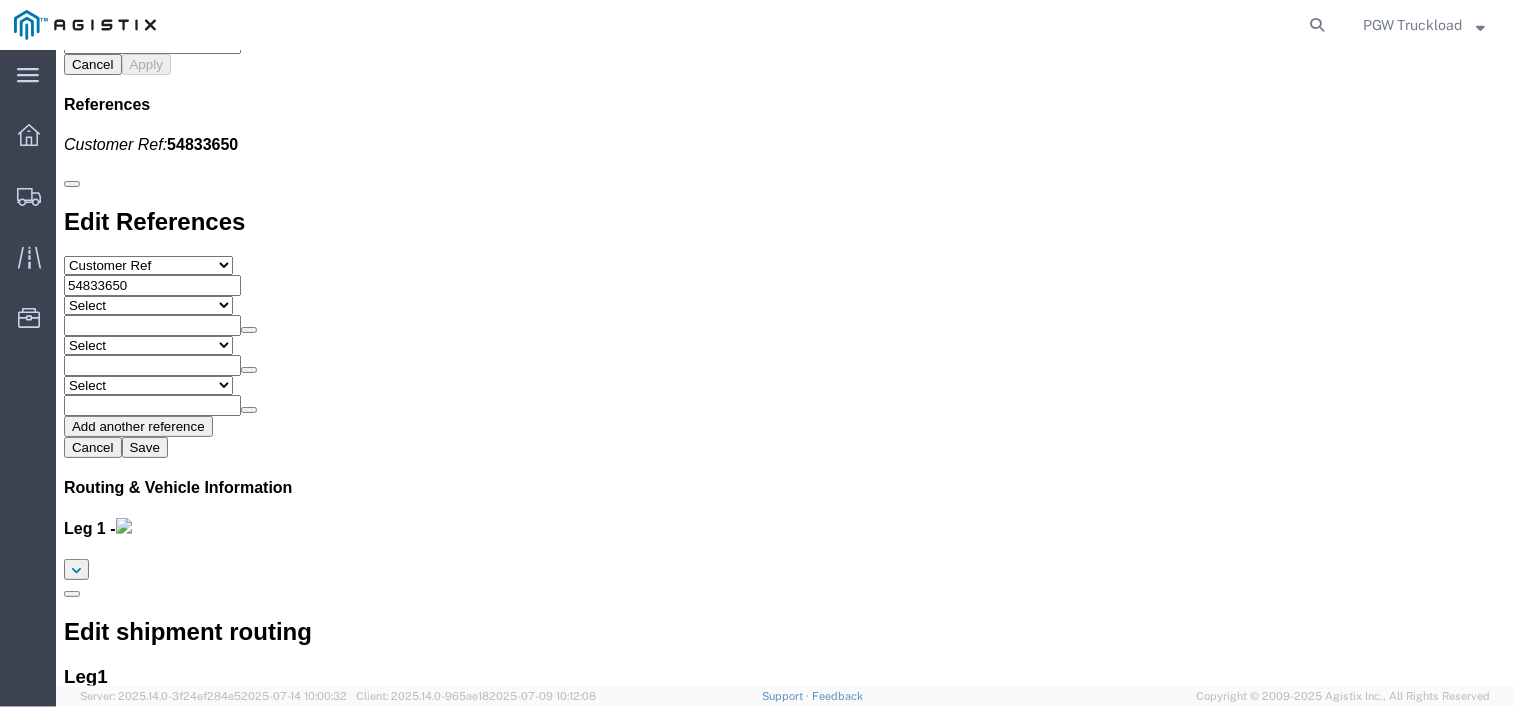 click on "Rates" 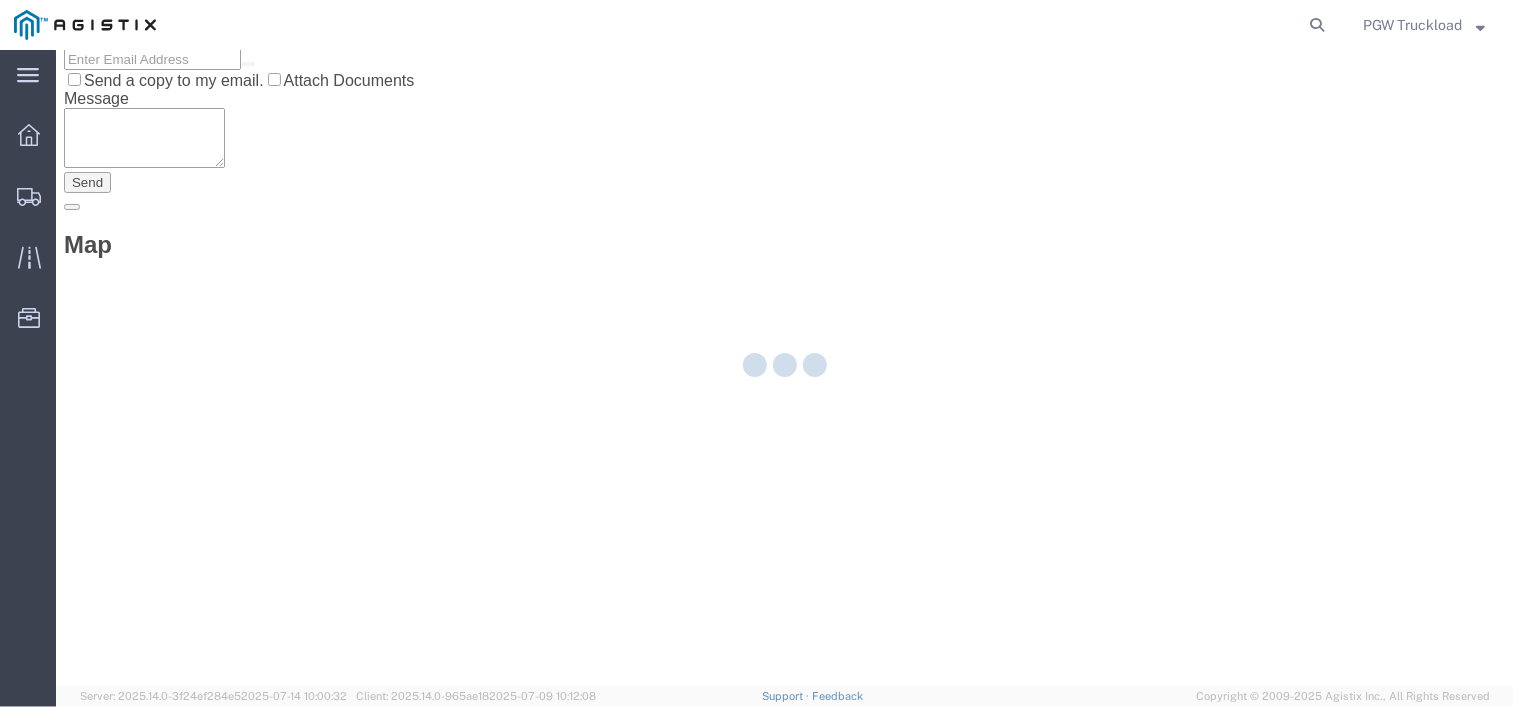 scroll, scrollTop: 0, scrollLeft: 0, axis: both 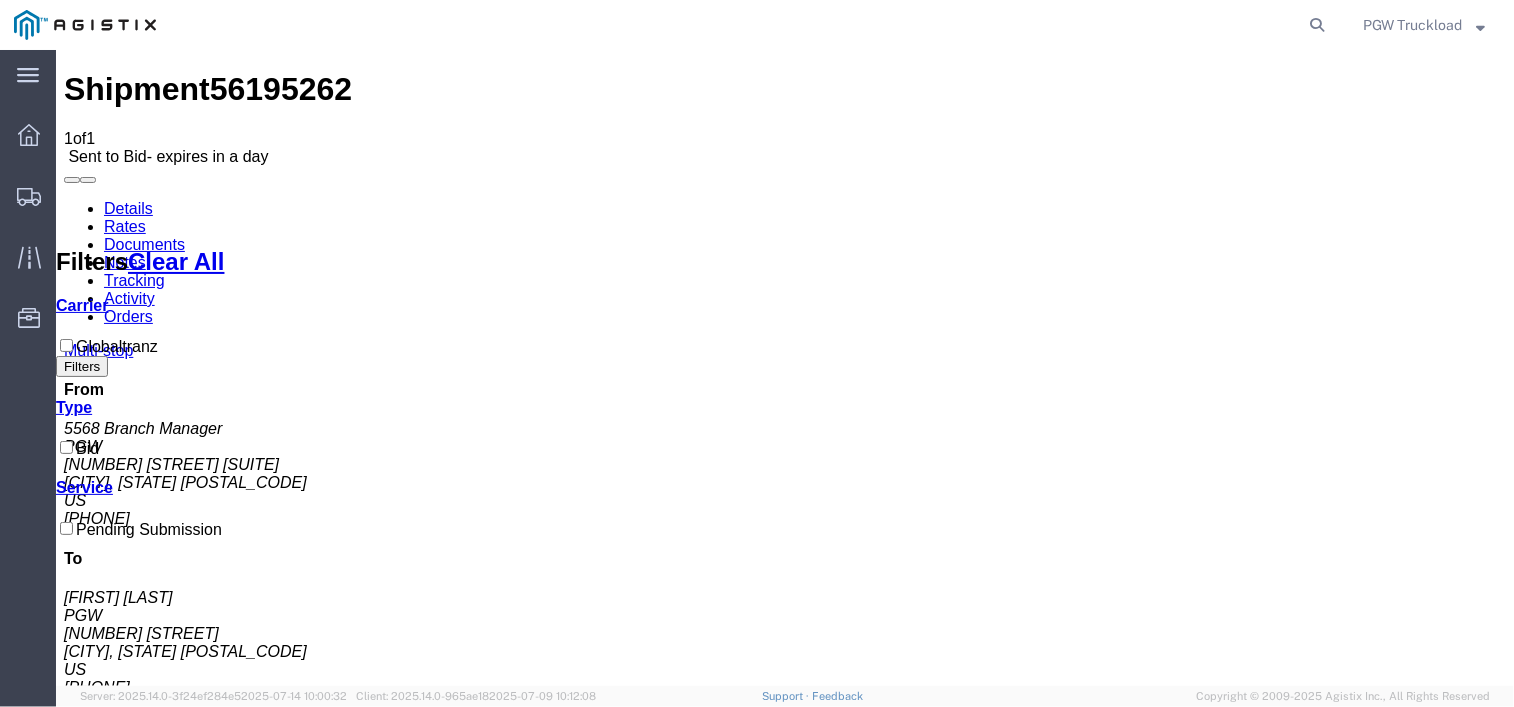 click on "No Bid" at bounding box center (739, 1434) 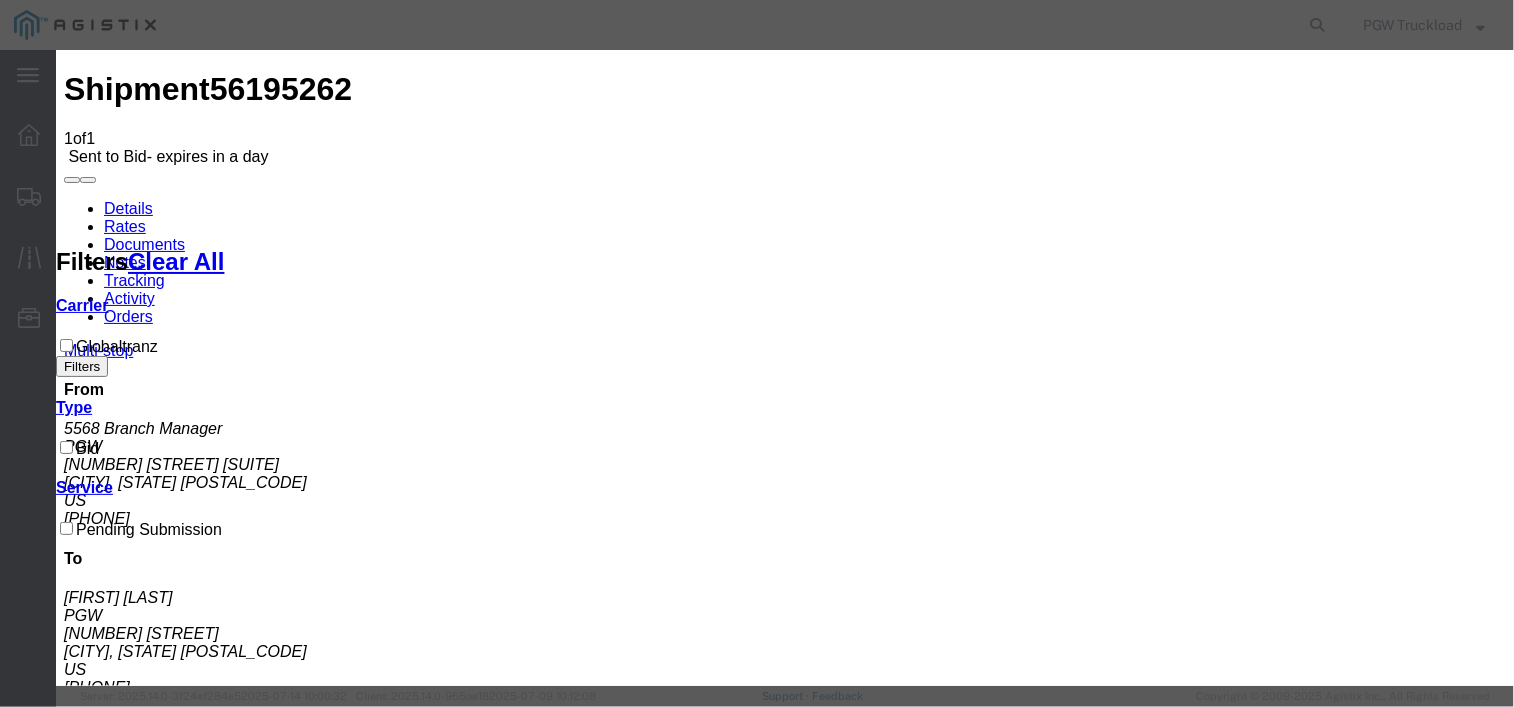 click on "Select Globaltranz" at bounding box center [108, 2443] 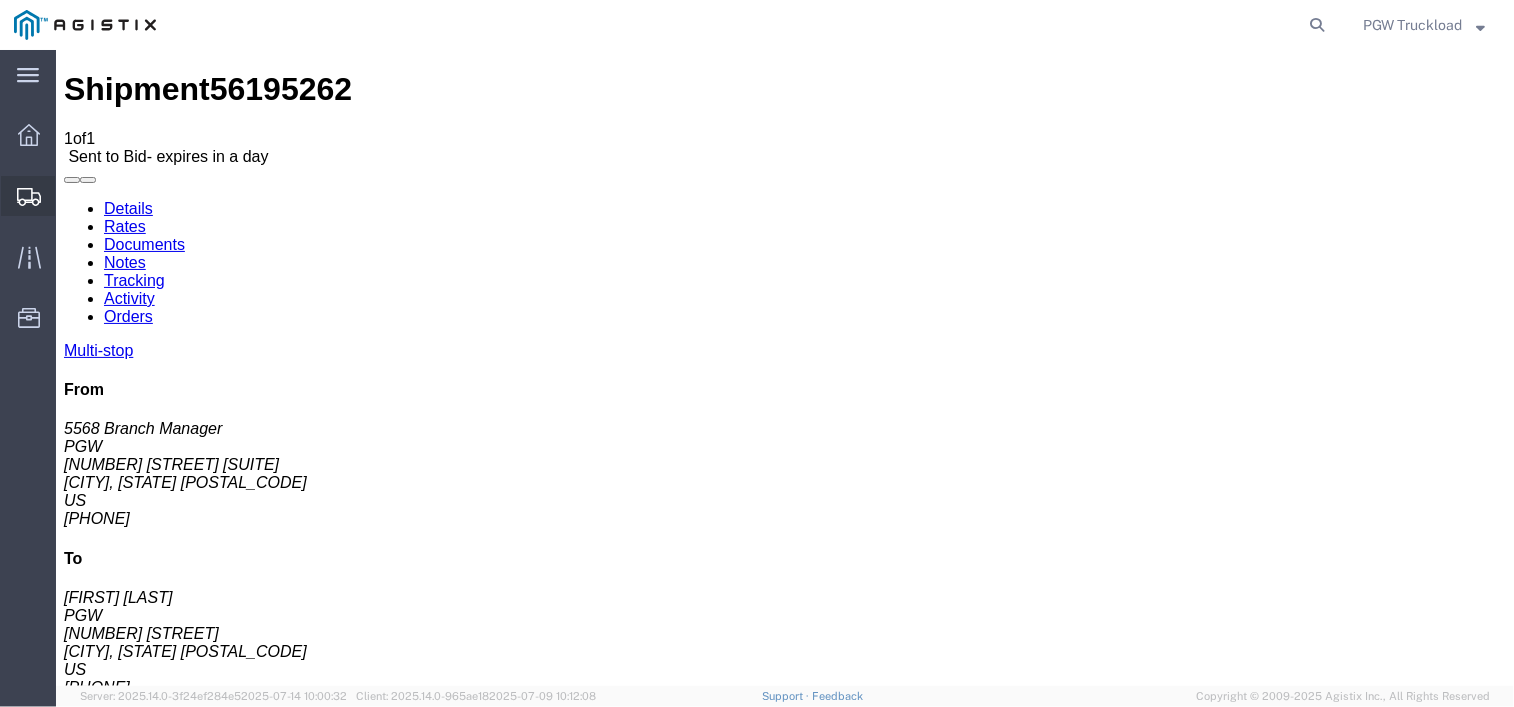 click 